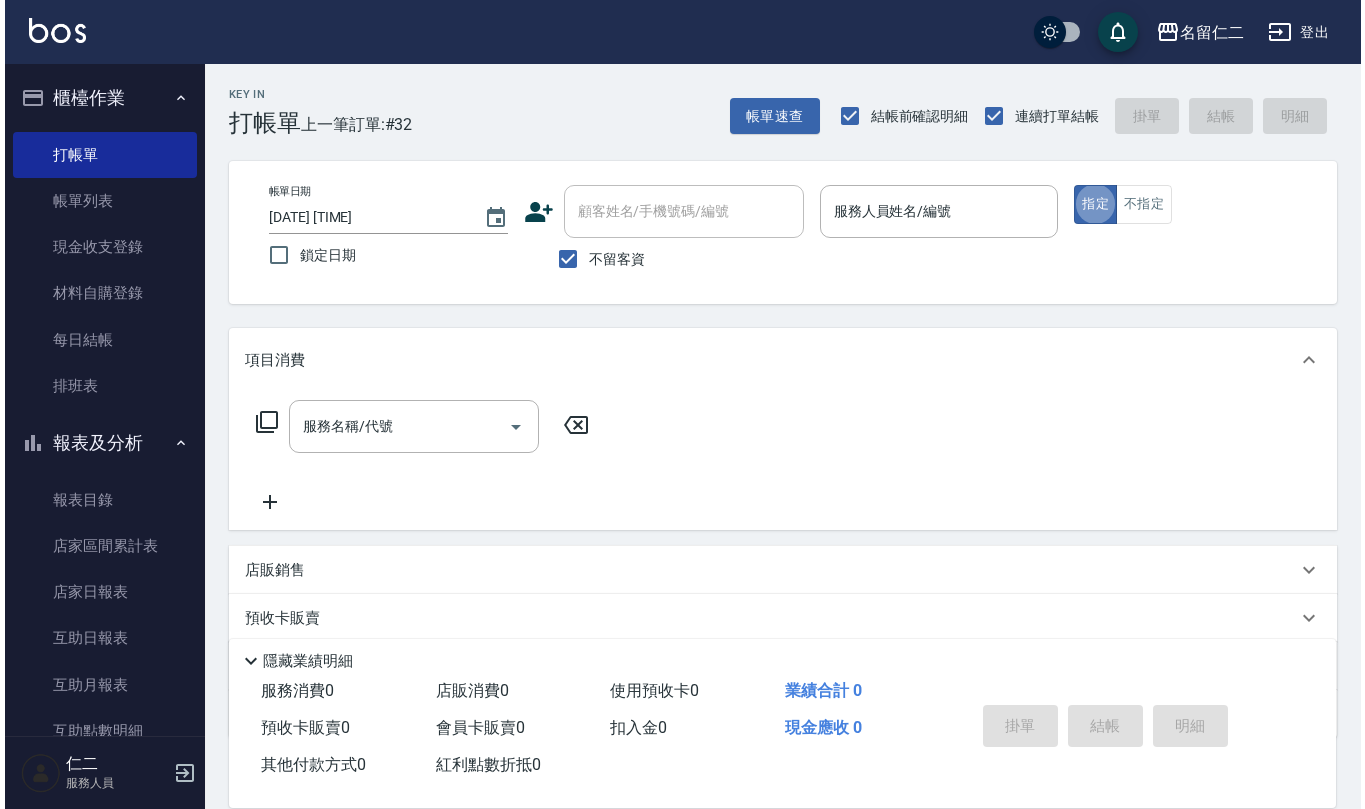 scroll, scrollTop: 0, scrollLeft: 0, axis: both 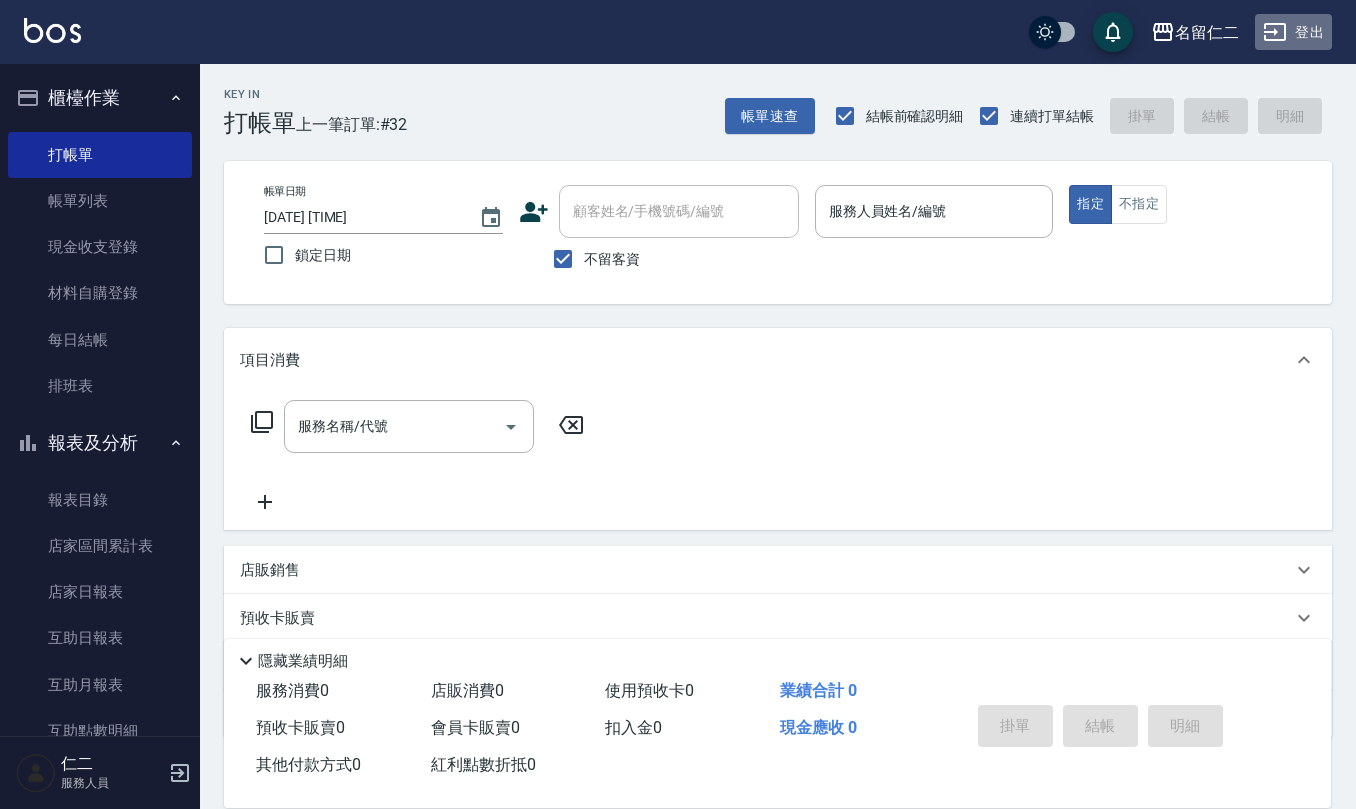 click 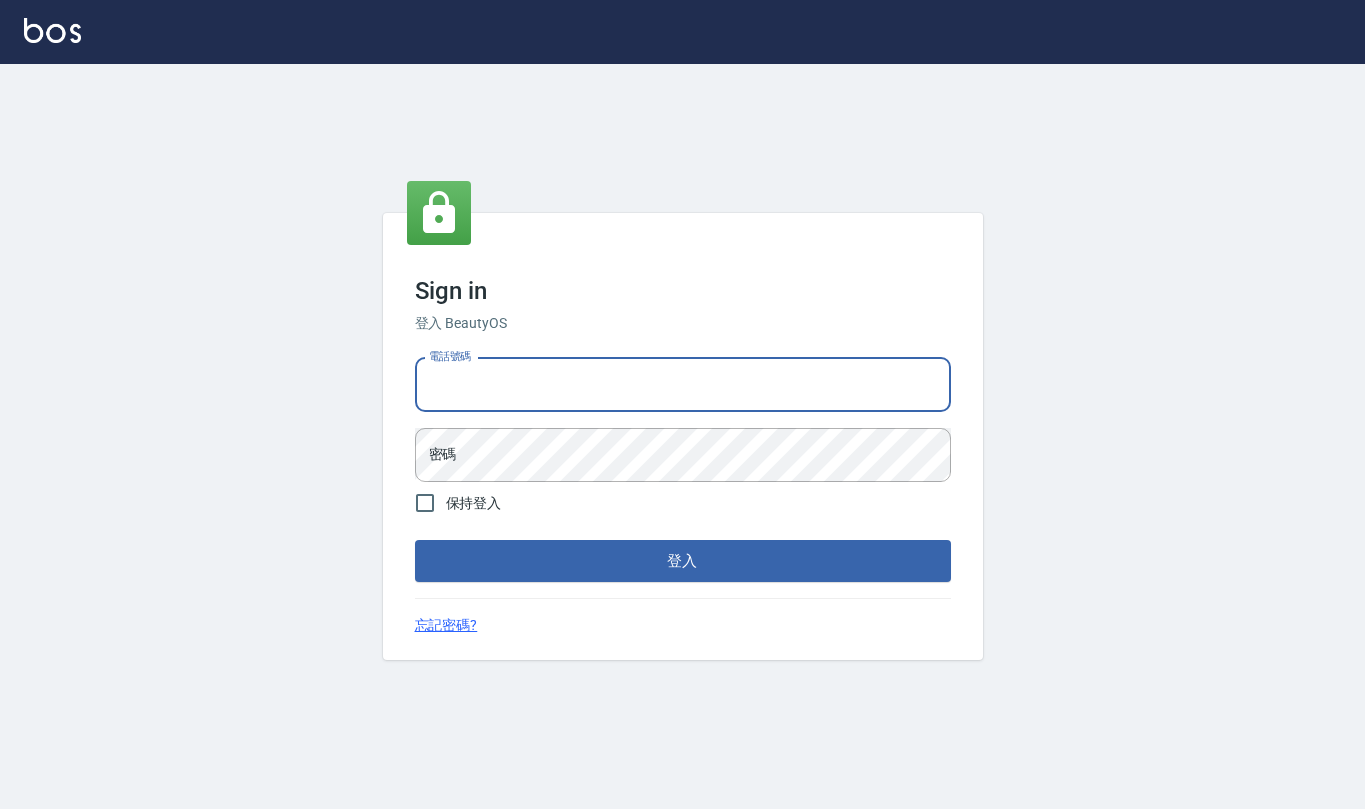 scroll, scrollTop: 0, scrollLeft: 0, axis: both 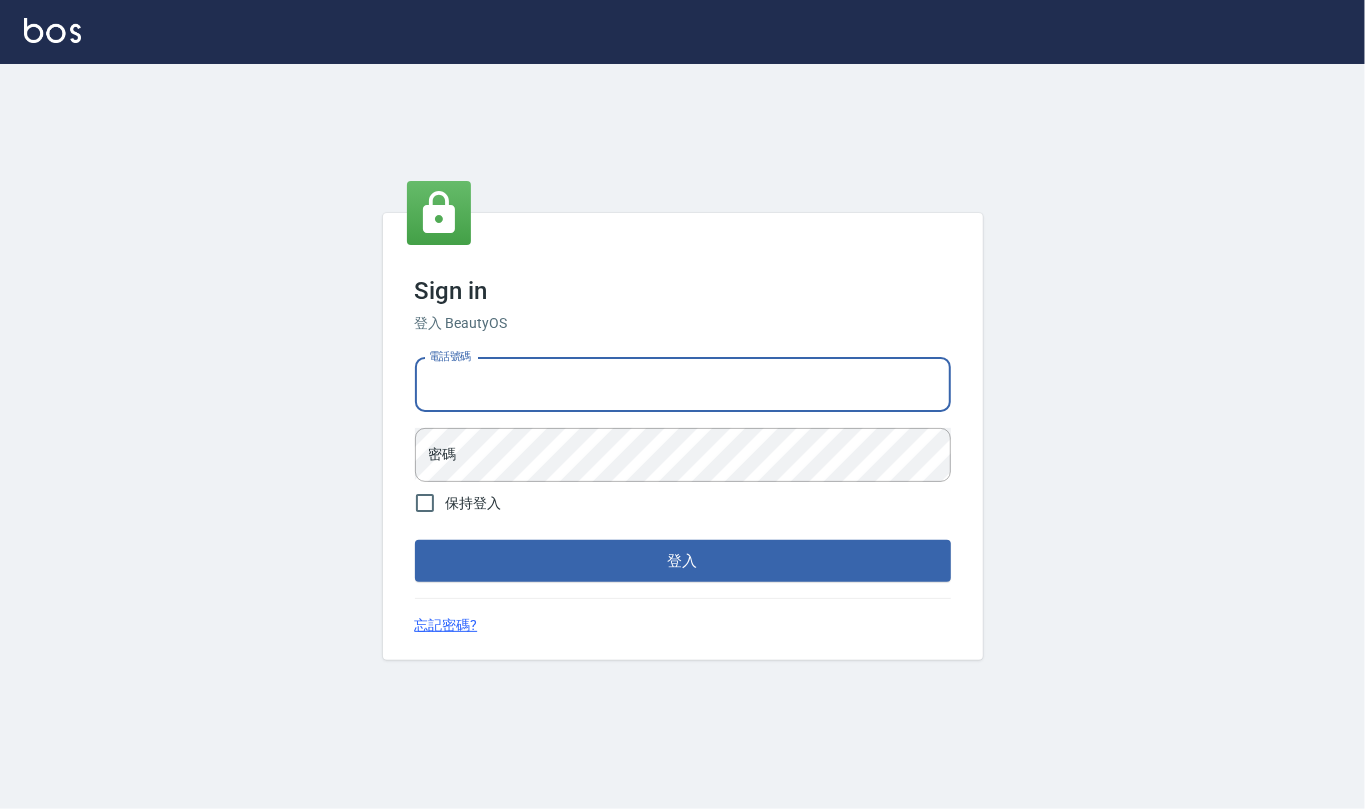click on "登入" at bounding box center [683, 561] 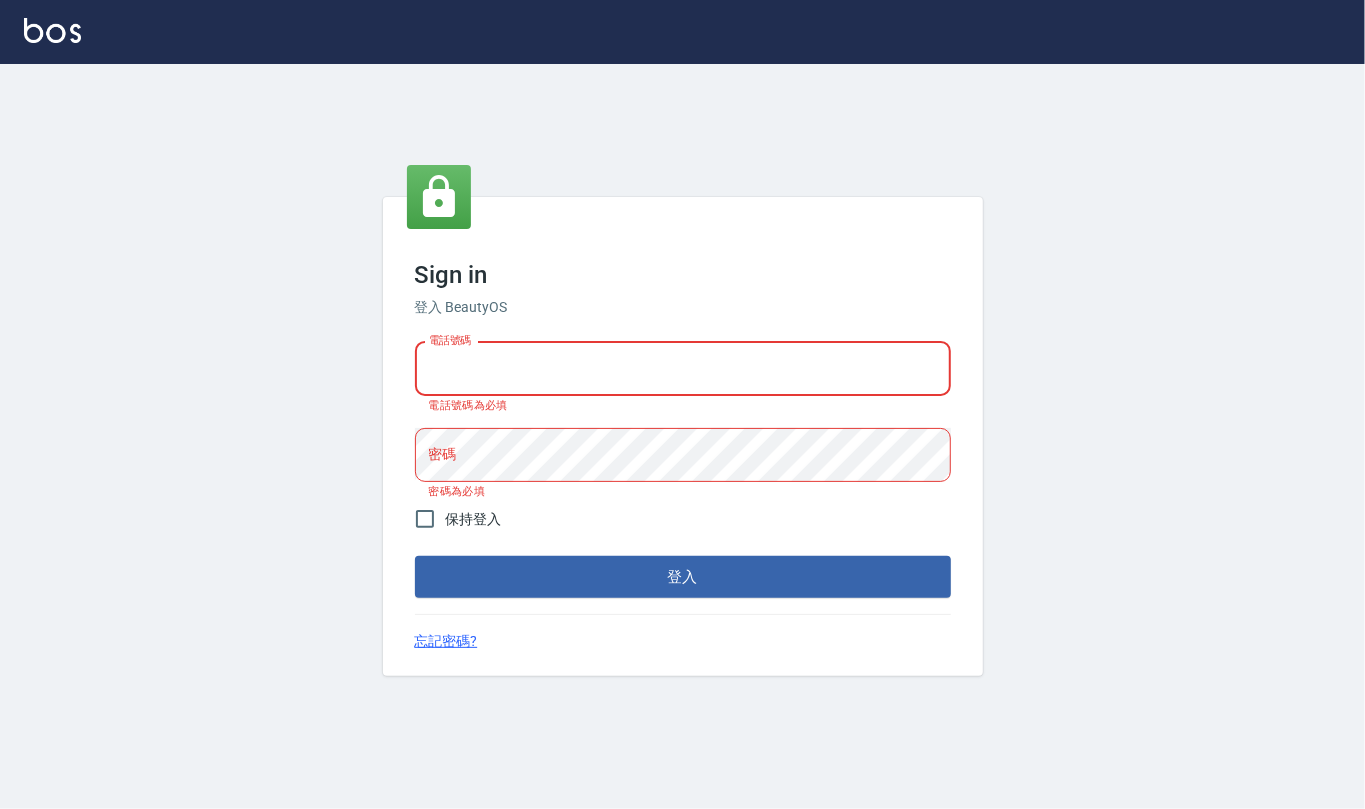 click on "電話號碼" at bounding box center (683, 369) 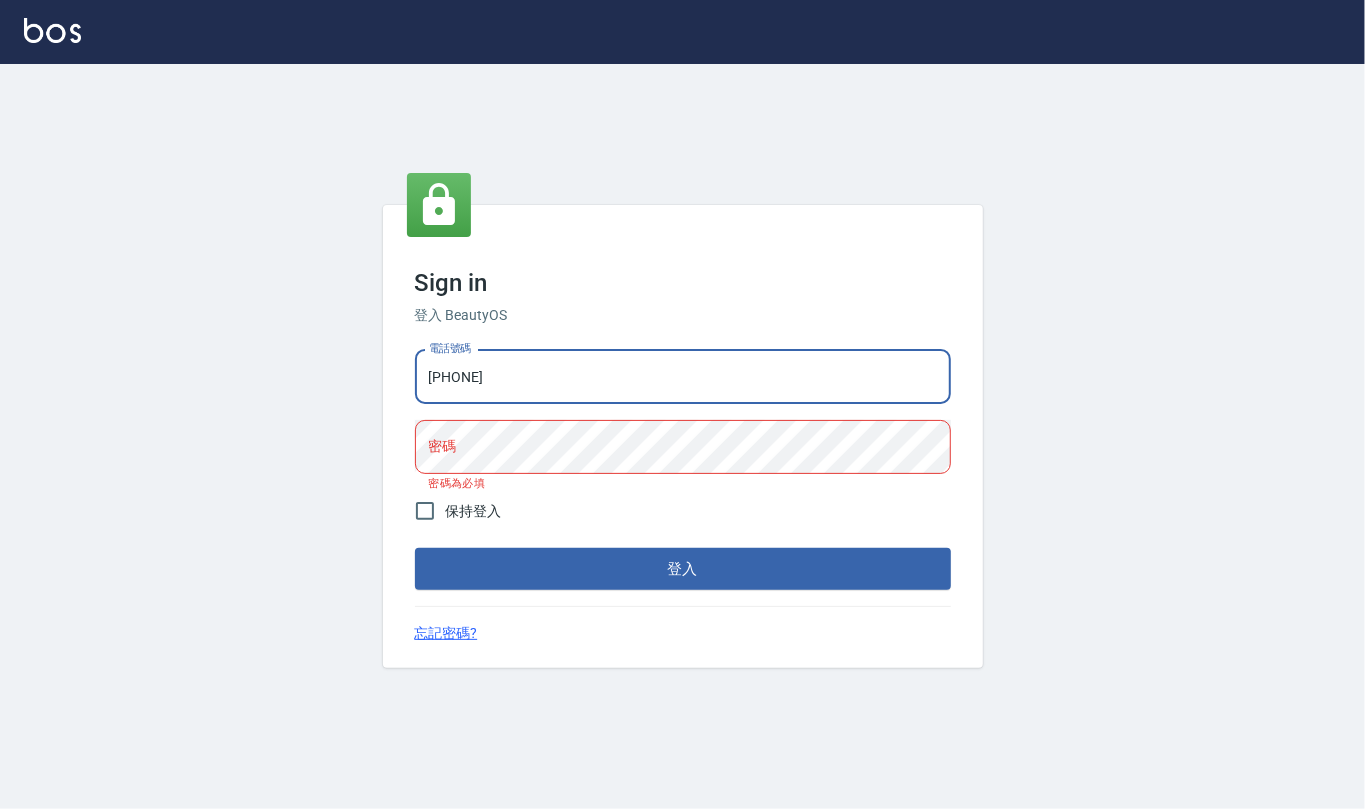 type on "[PHONE]" 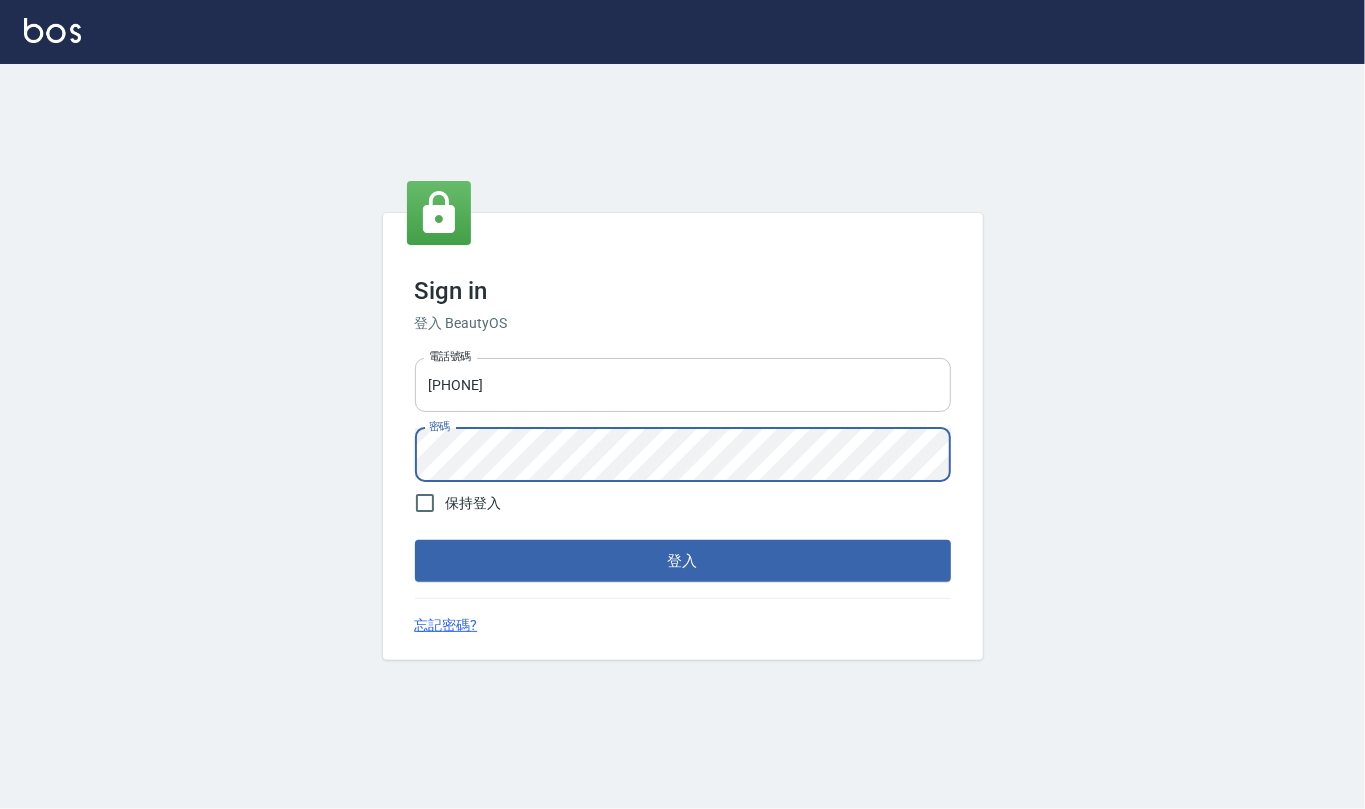 click on "登入" at bounding box center [683, 561] 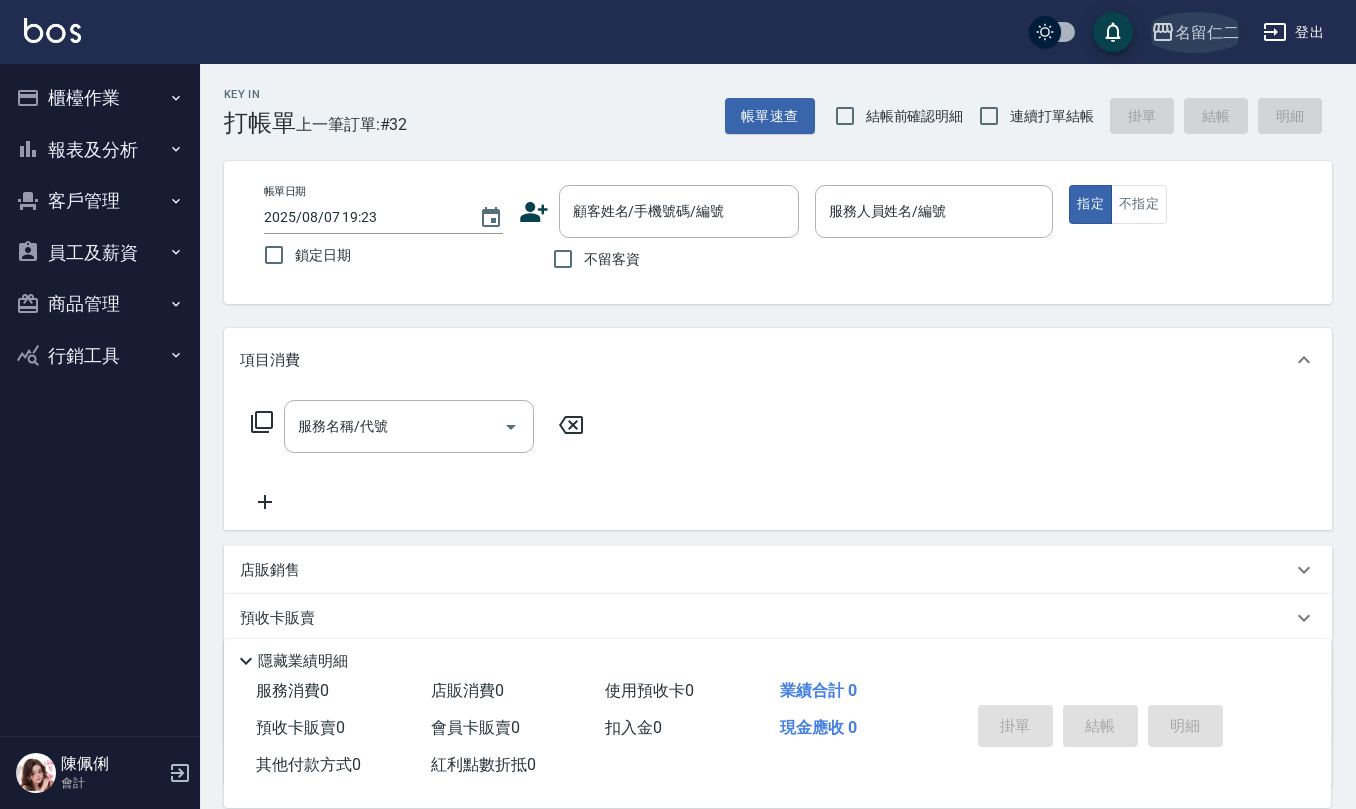 click on "名留仁二" at bounding box center [1207, 32] 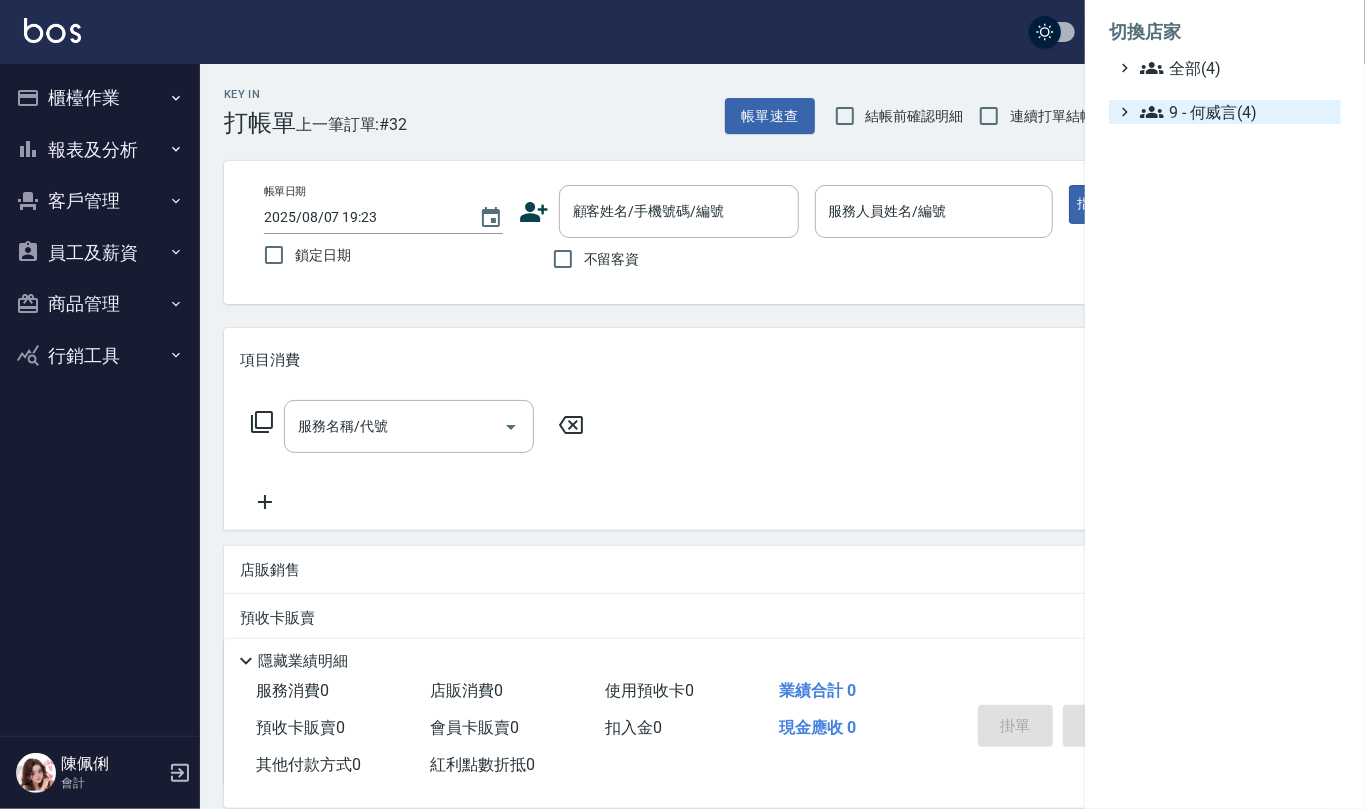 click on "9 - 何威言(4)" at bounding box center [1236, 112] 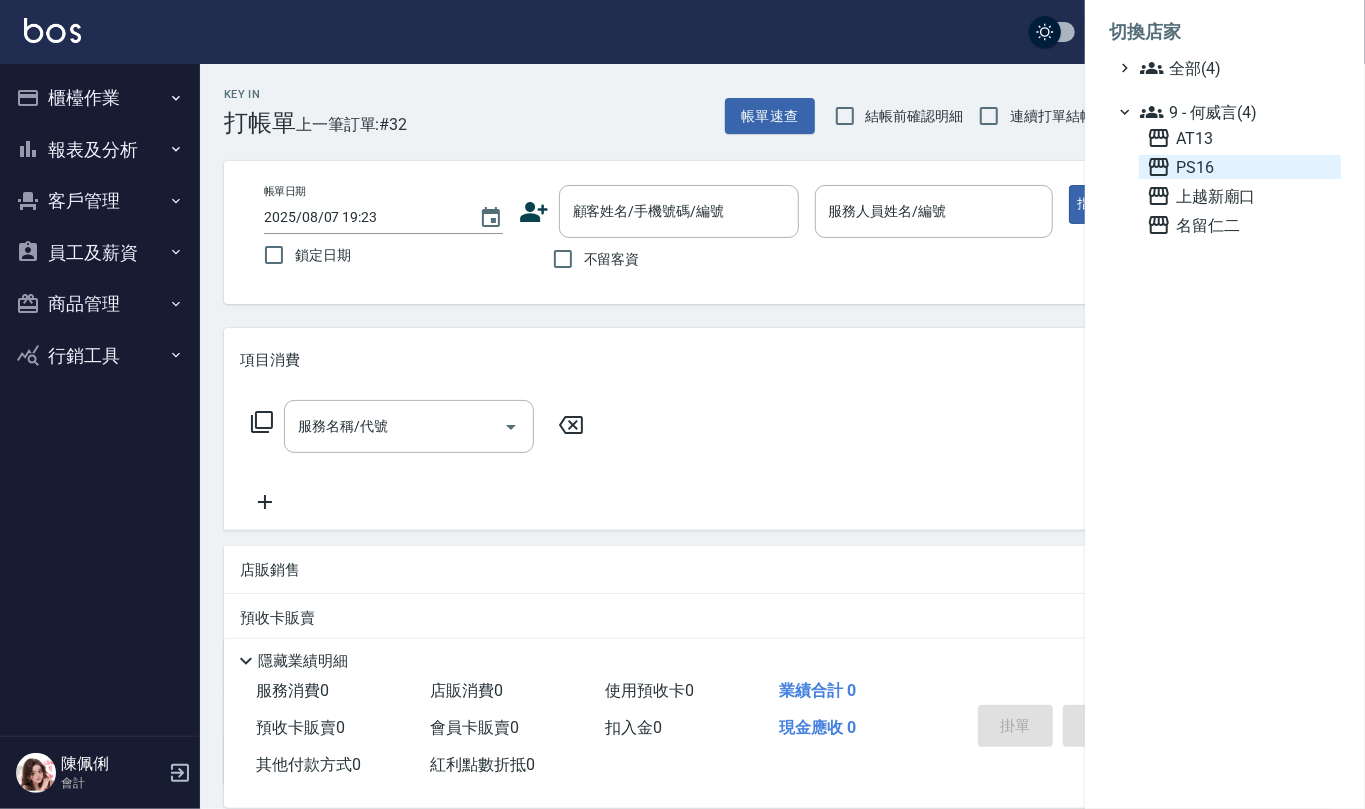 click on "PS16" at bounding box center (1240, 167) 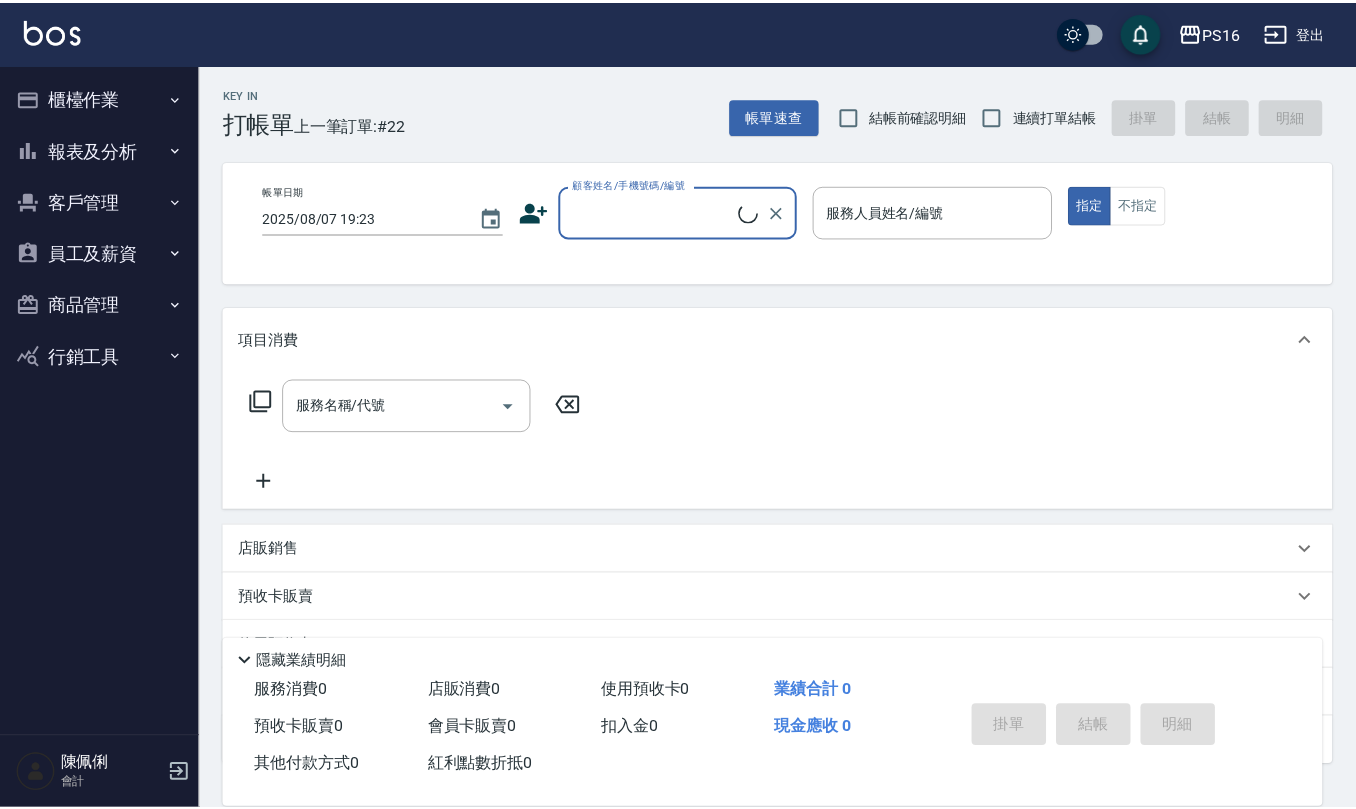 scroll, scrollTop: 0, scrollLeft: 0, axis: both 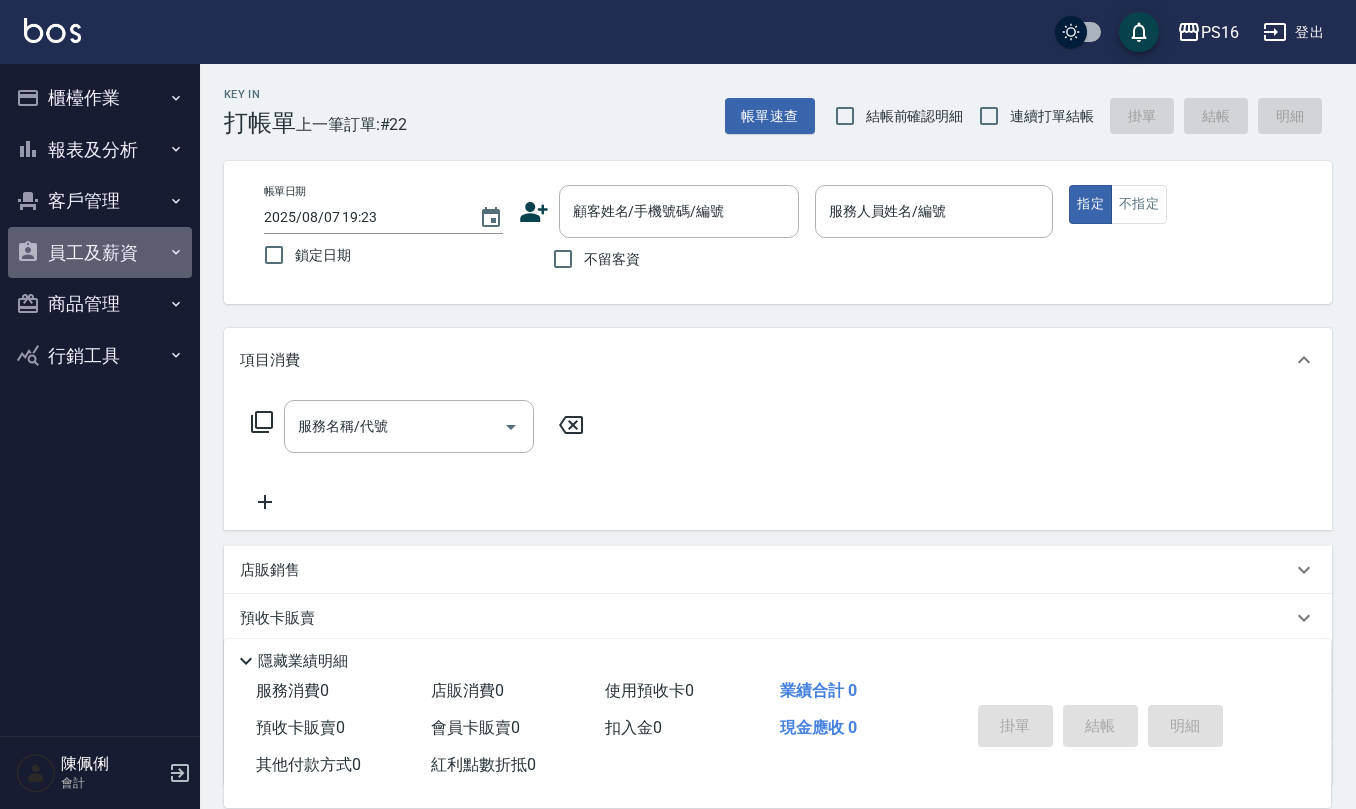 drag, startPoint x: 129, startPoint y: 252, endPoint x: 112, endPoint y: 268, distance: 23.345236 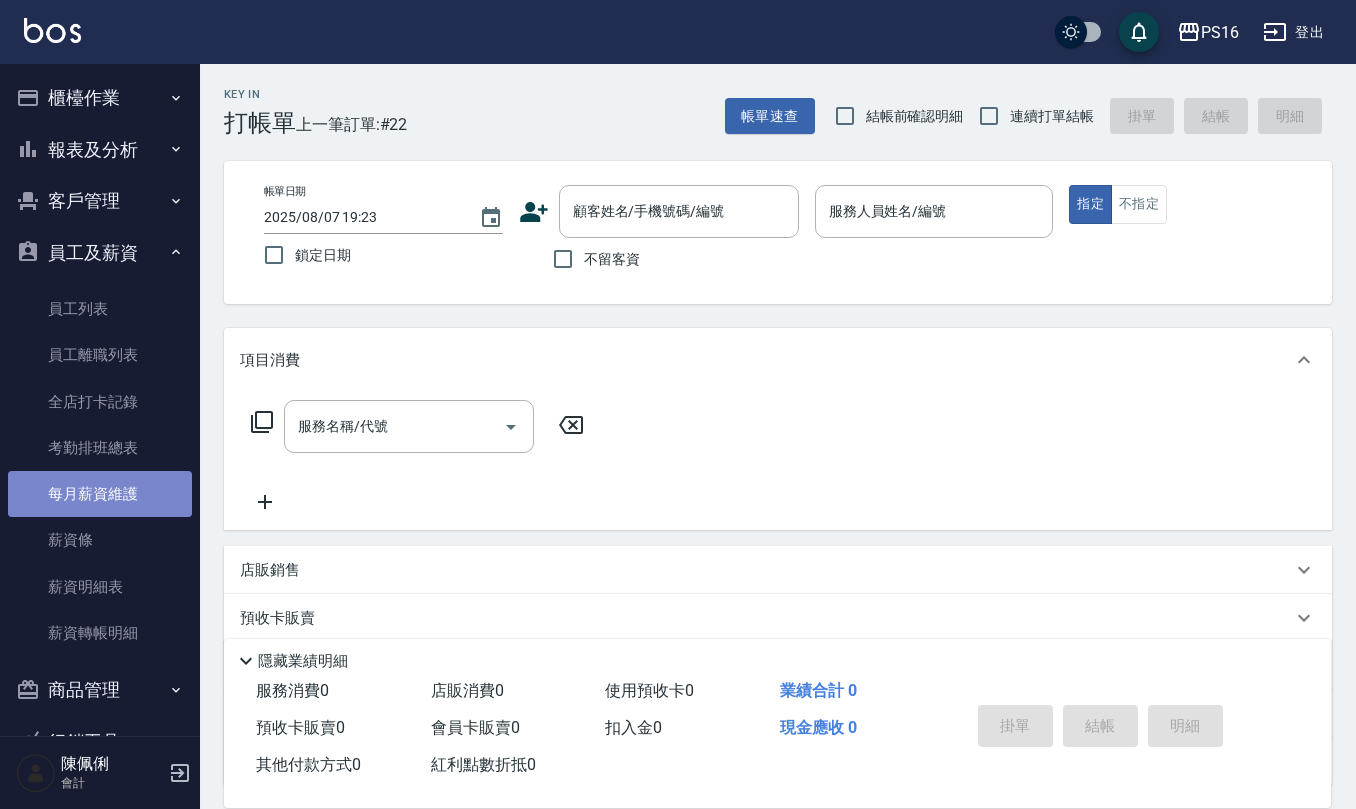 click on "每月薪資維護" at bounding box center (100, 494) 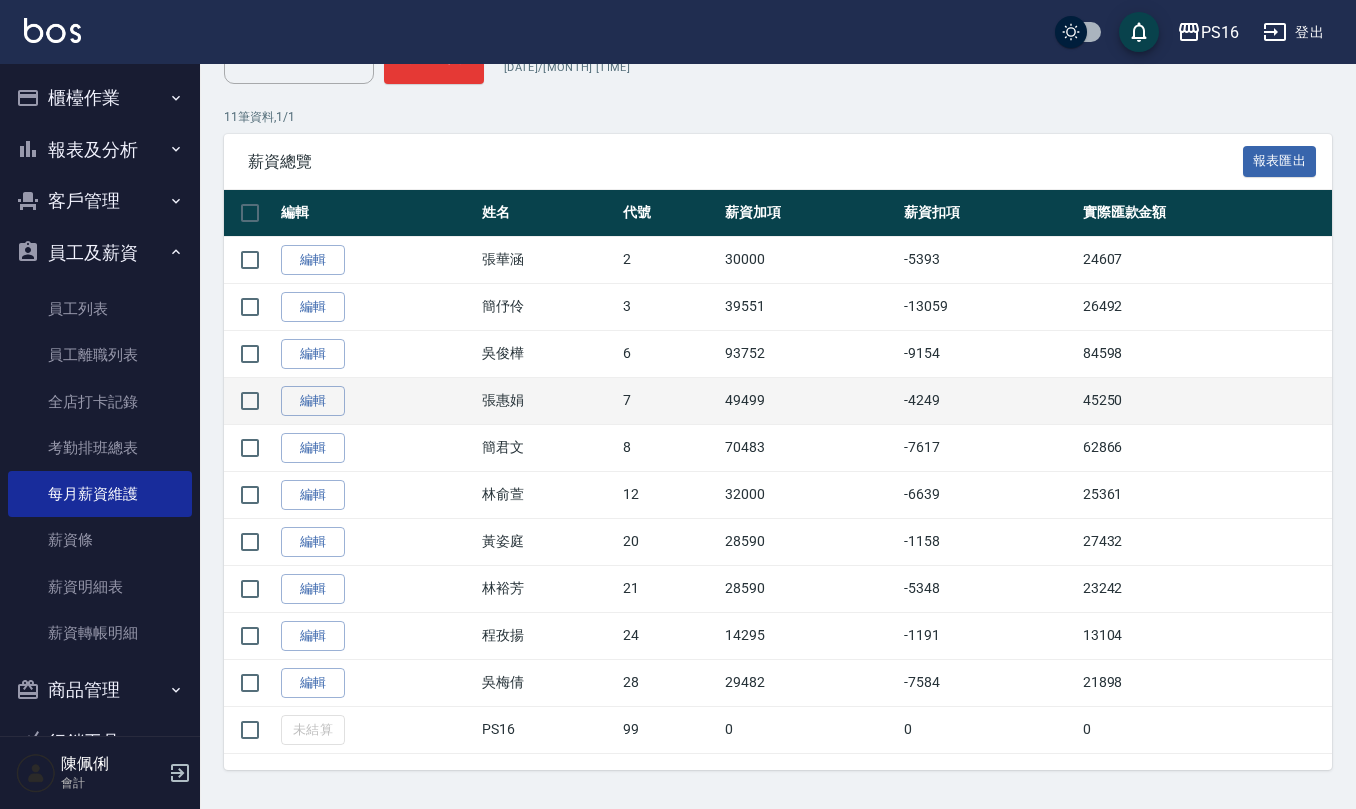 scroll, scrollTop: 306, scrollLeft: 0, axis: vertical 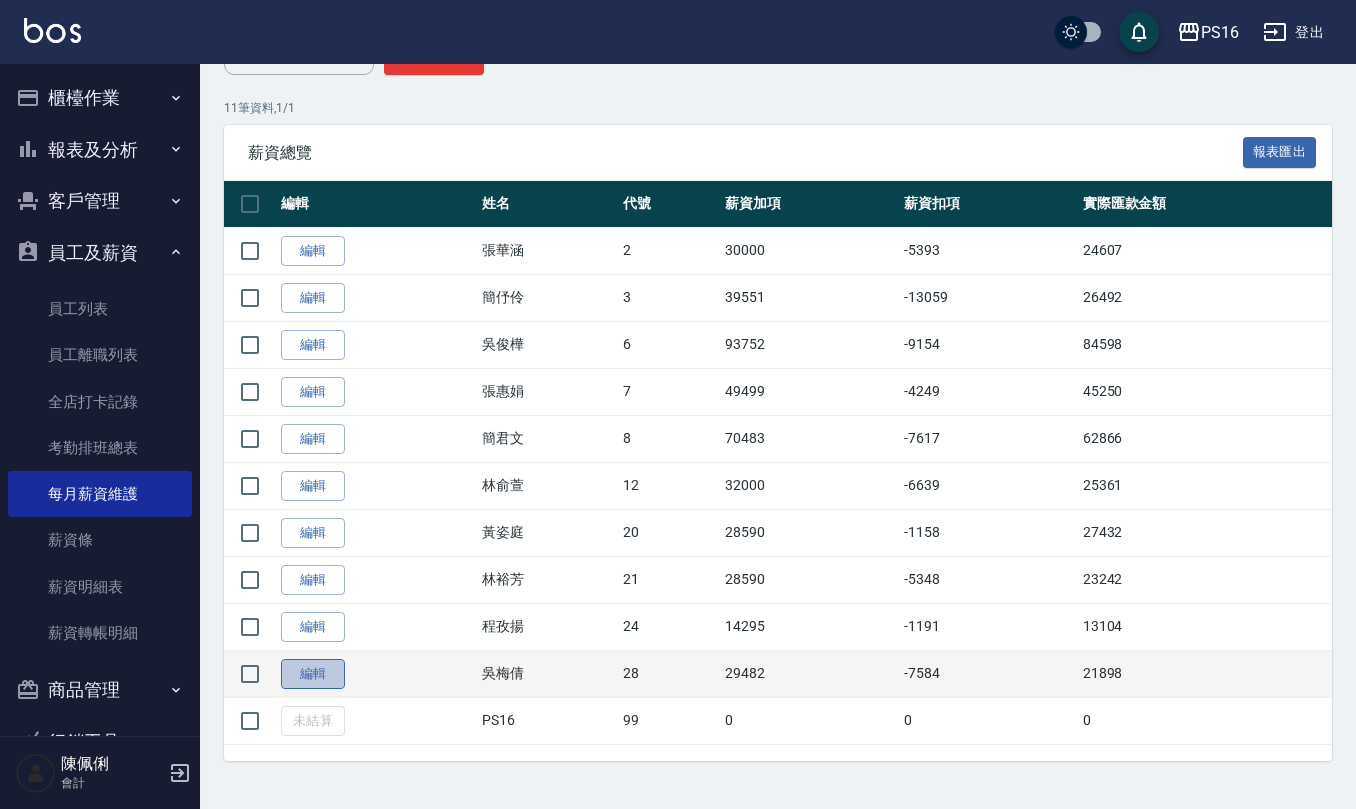 click on "編輯" at bounding box center [313, 674] 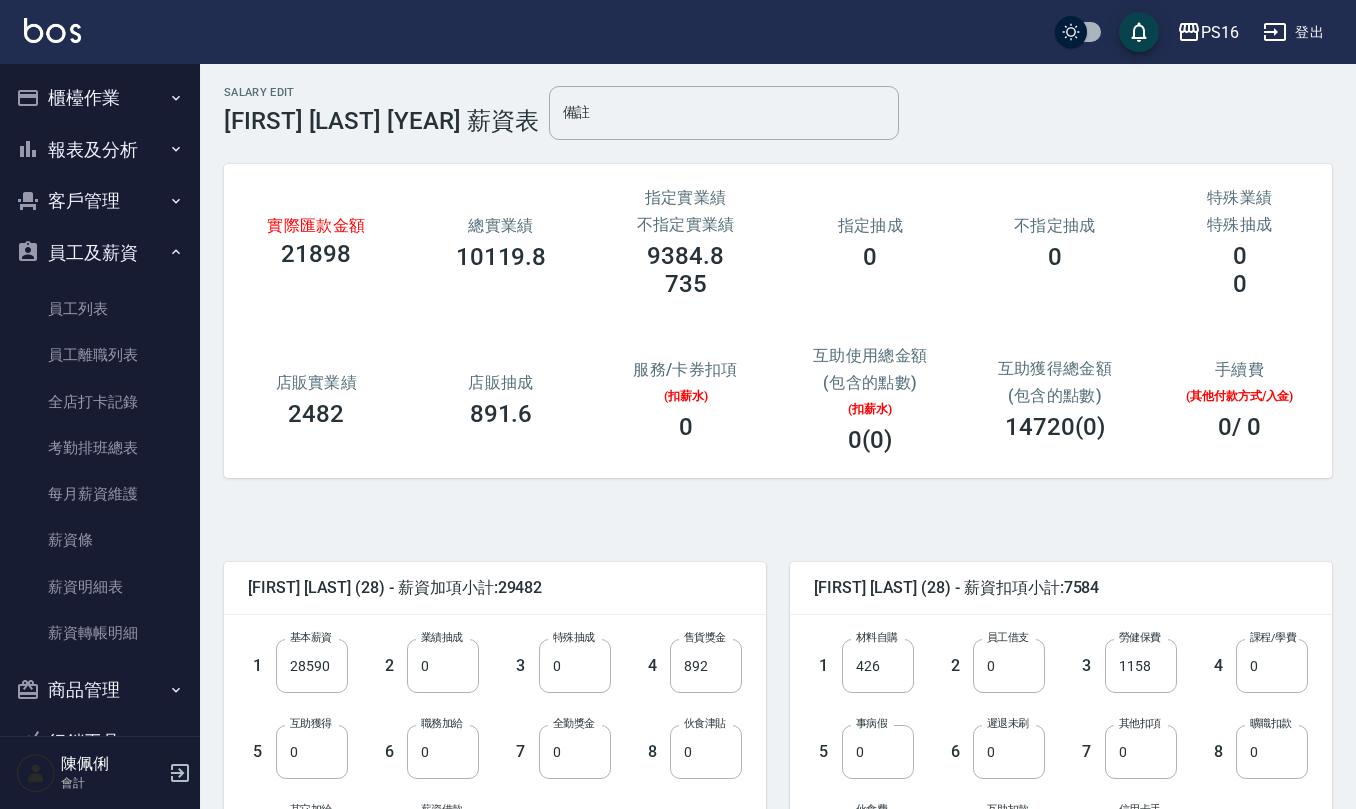 scroll, scrollTop: 0, scrollLeft: 0, axis: both 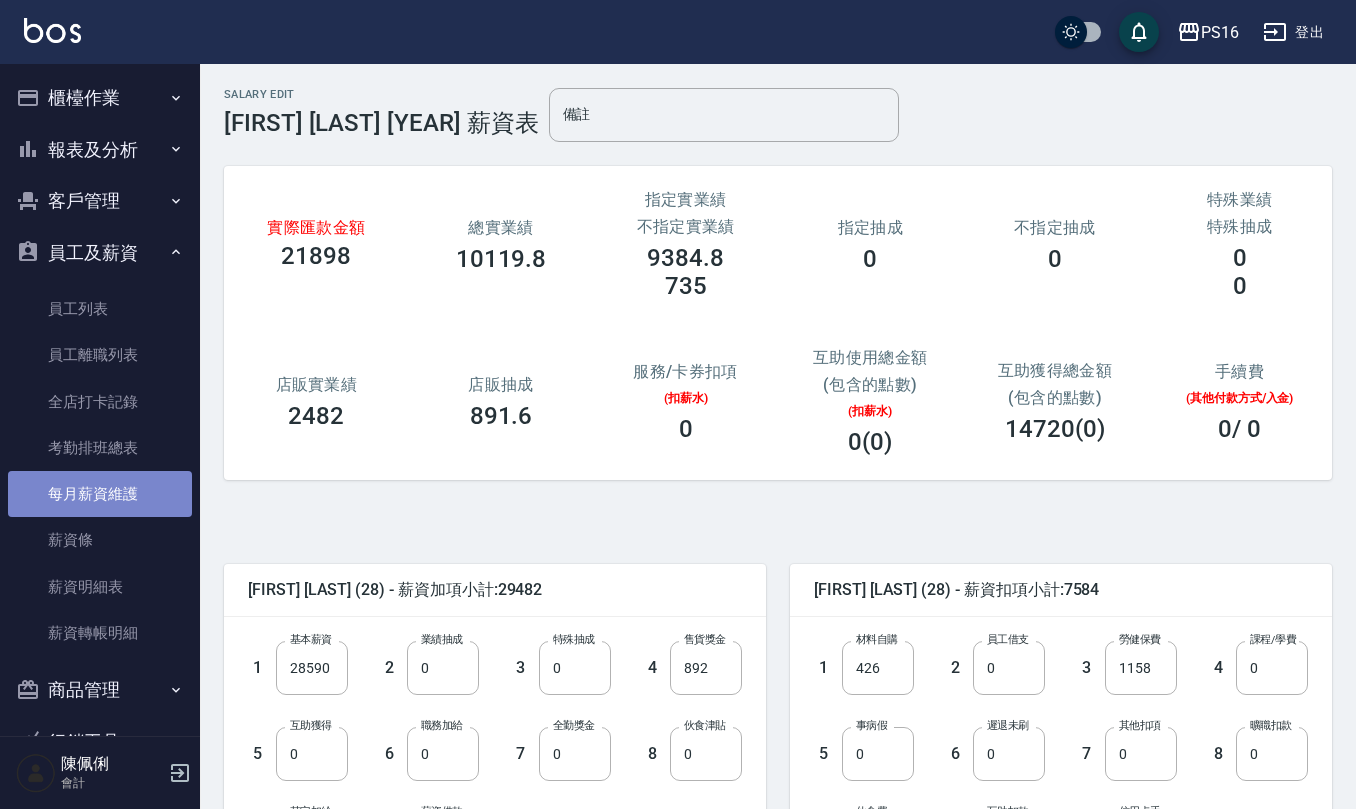 click on "每月薪資維護" at bounding box center [100, 494] 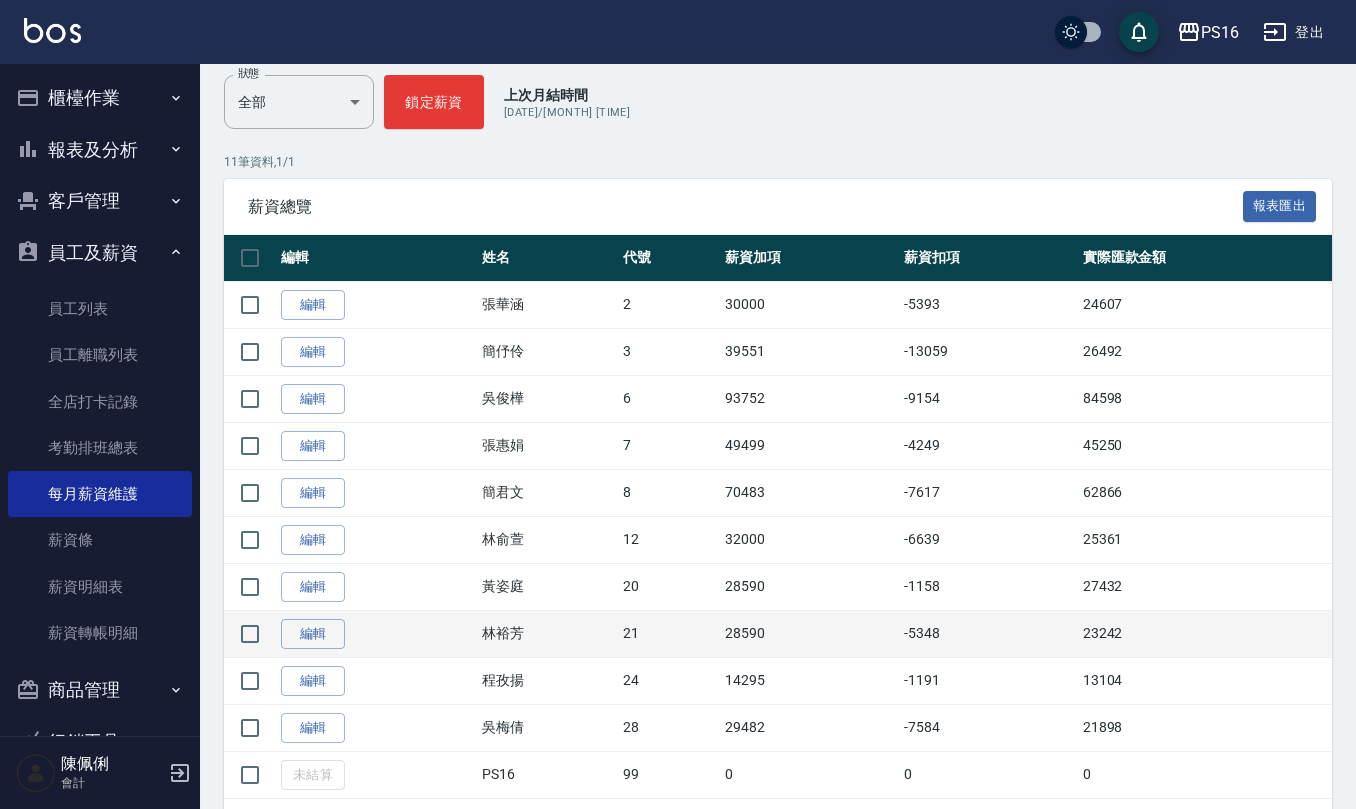 scroll, scrollTop: 306, scrollLeft: 0, axis: vertical 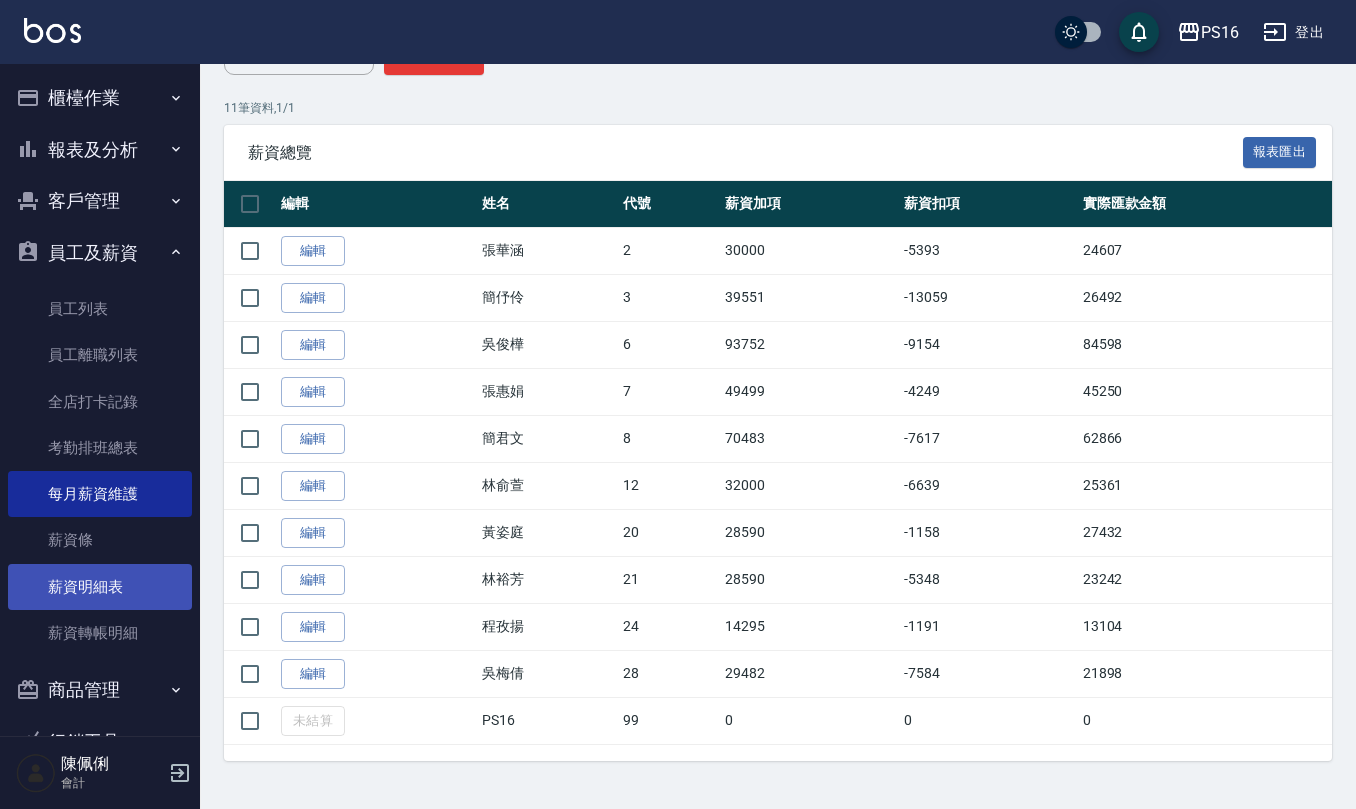click on "薪資明細表" at bounding box center [100, 587] 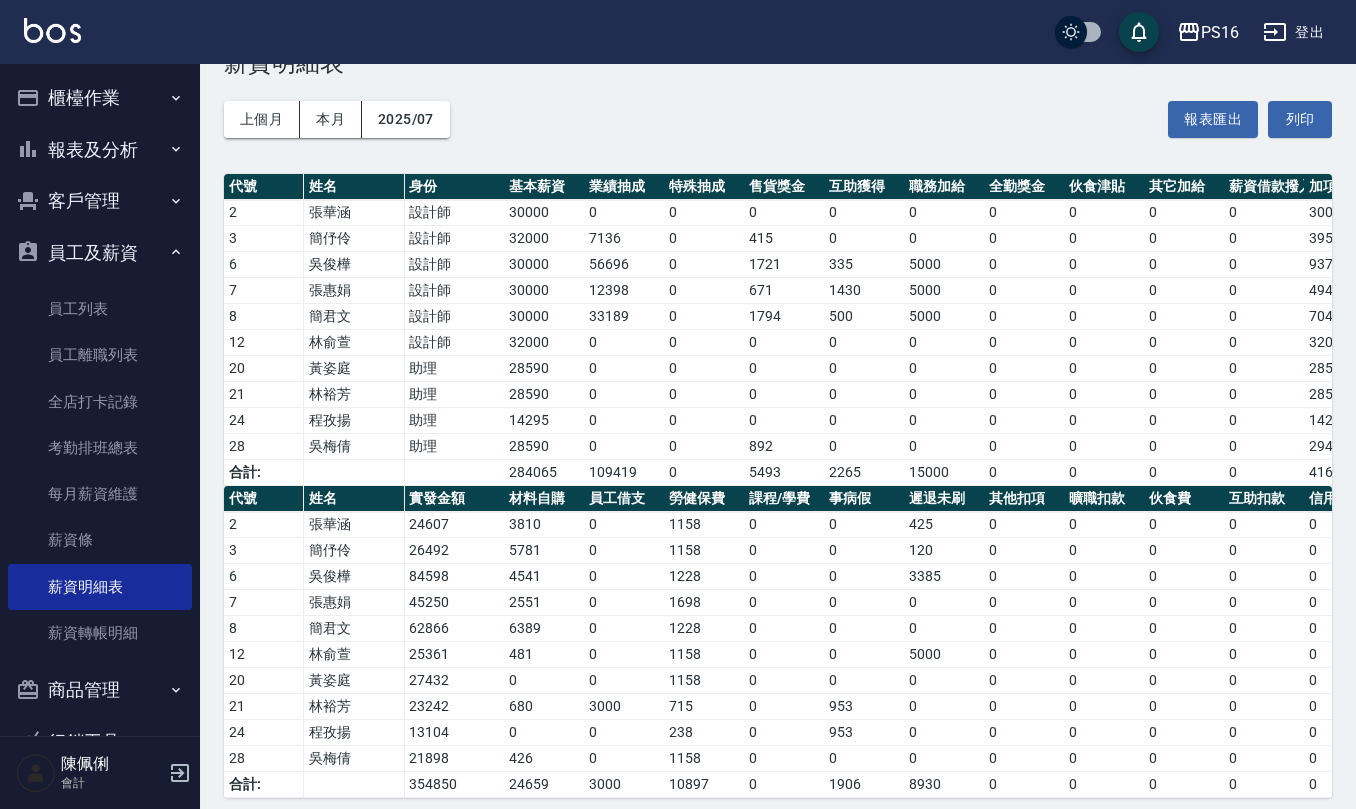 scroll, scrollTop: 120, scrollLeft: 0, axis: vertical 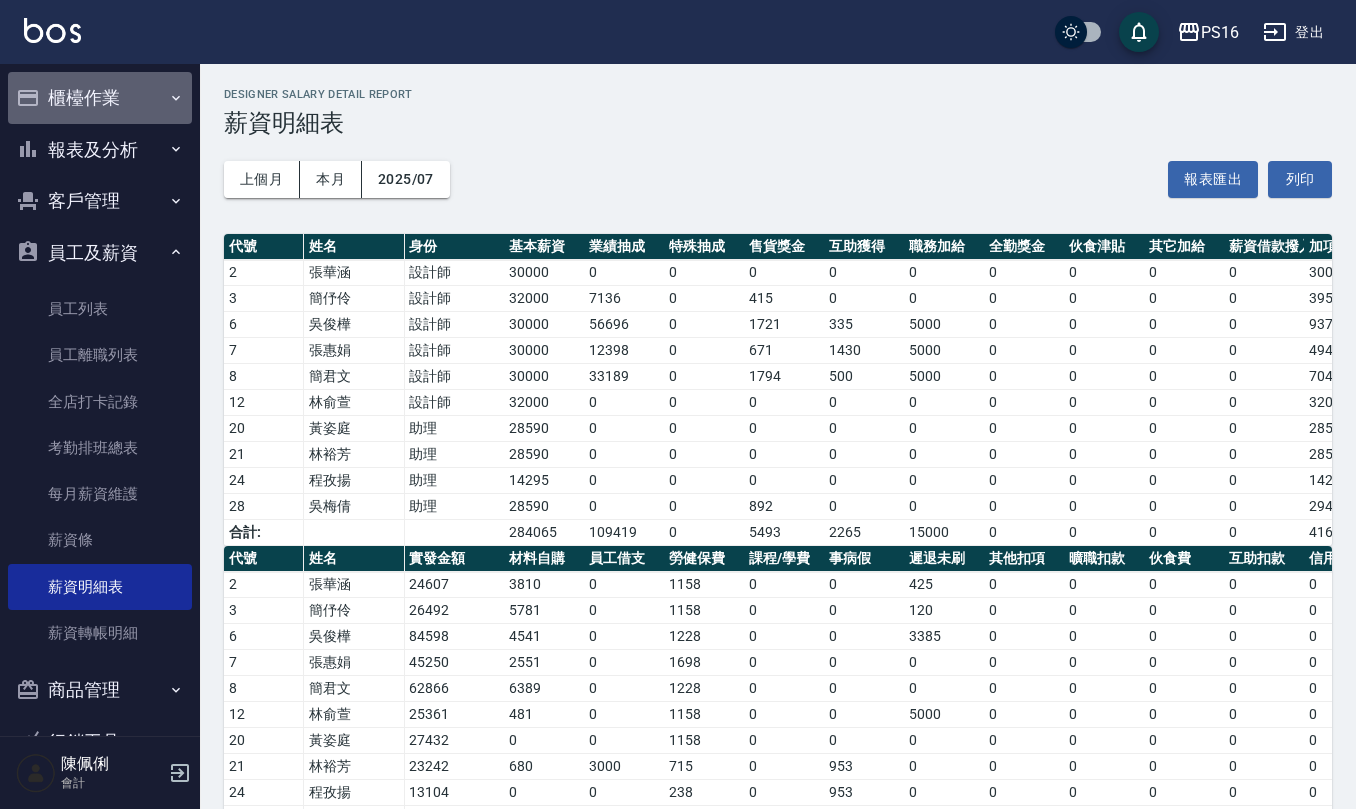click on "櫃檯作業" at bounding box center [100, 98] 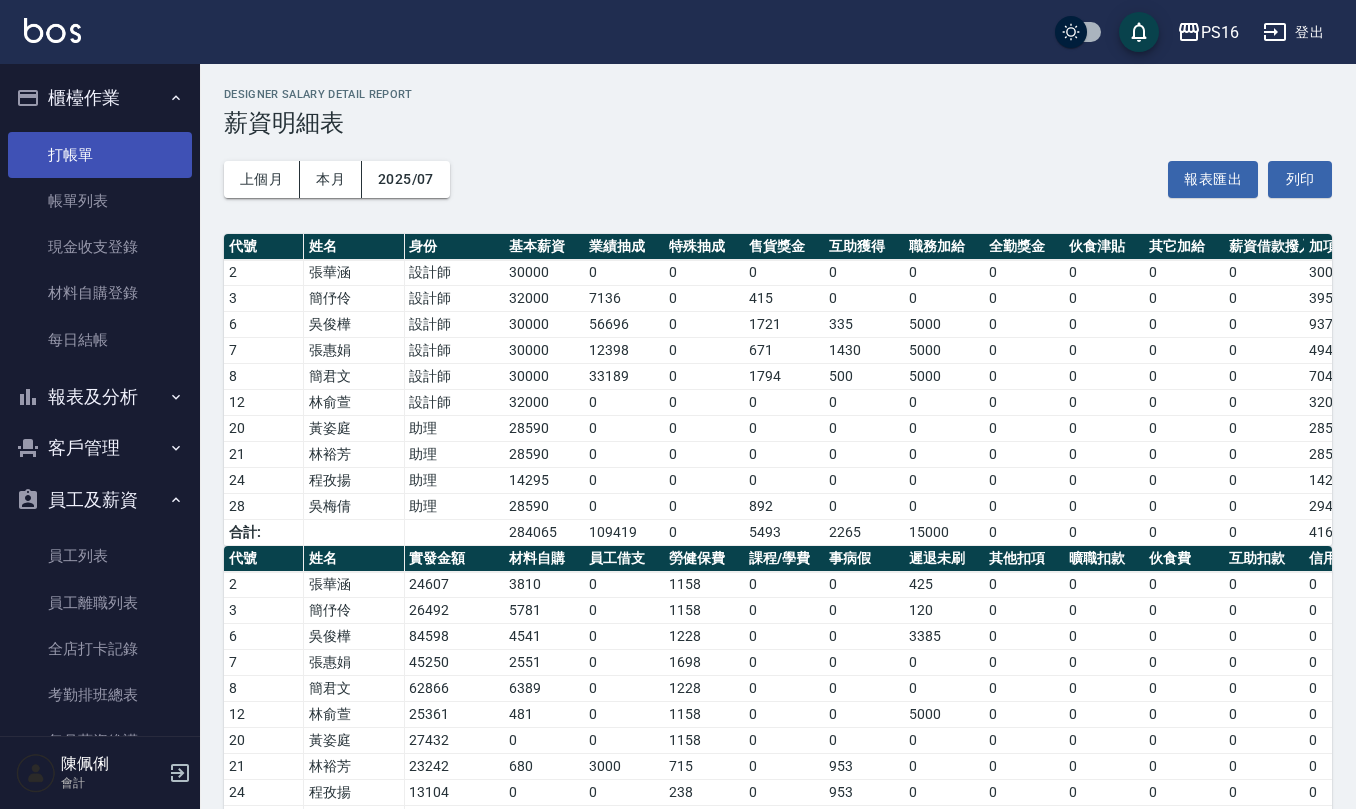 click on "打帳單" at bounding box center [100, 155] 